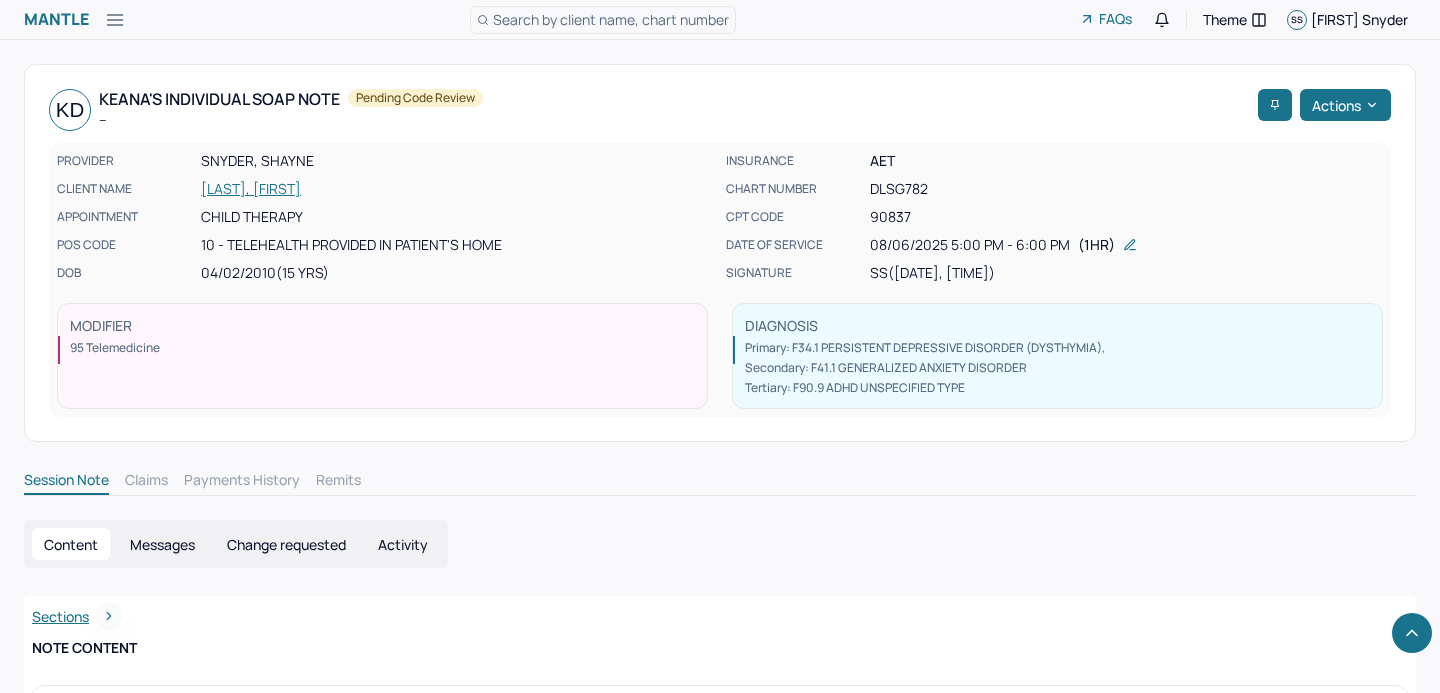 scroll, scrollTop: 3172, scrollLeft: 0, axis: vertical 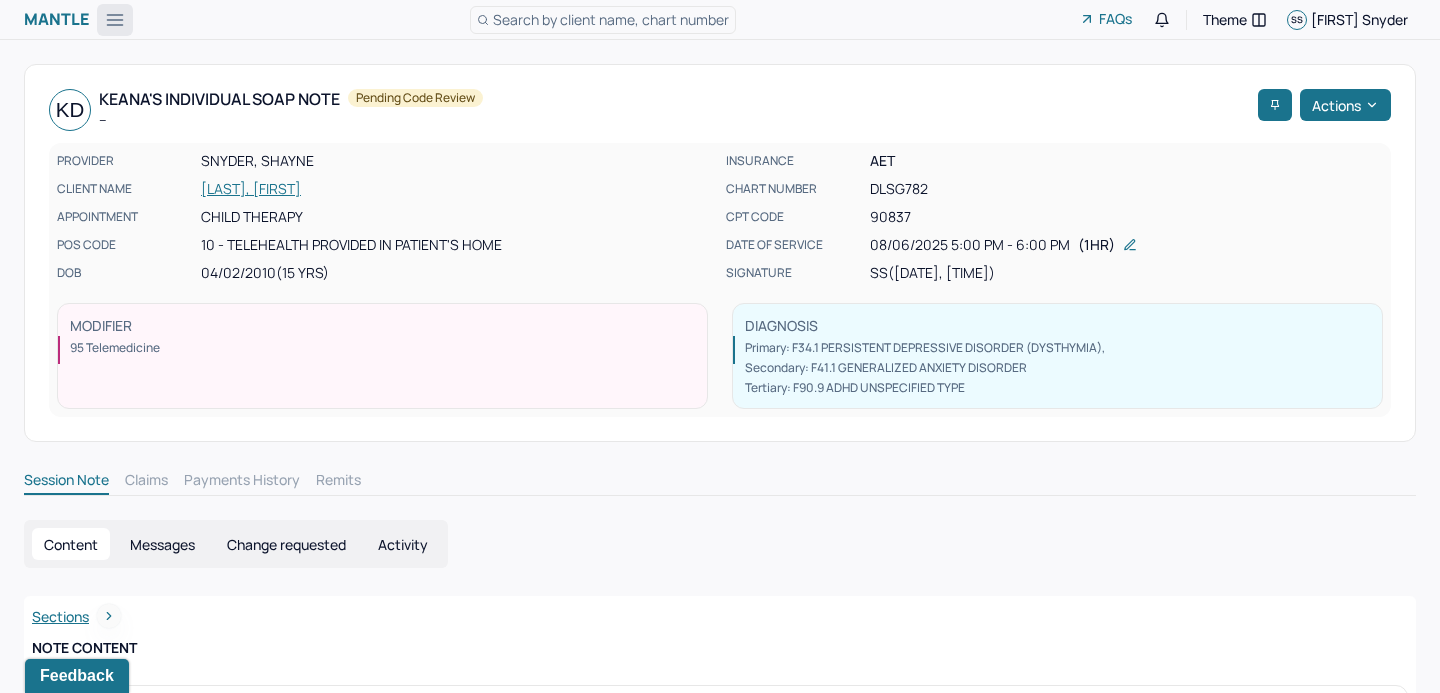 click 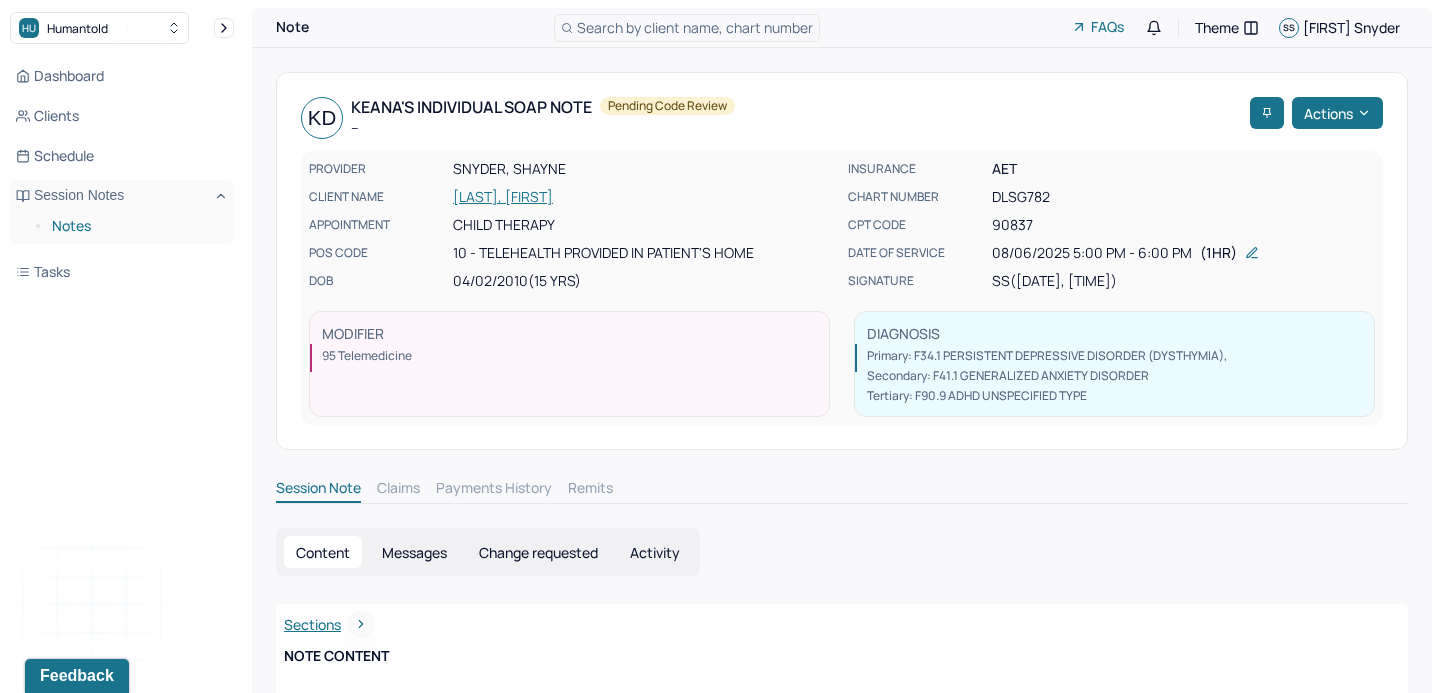 click on "Notes" at bounding box center [135, 226] 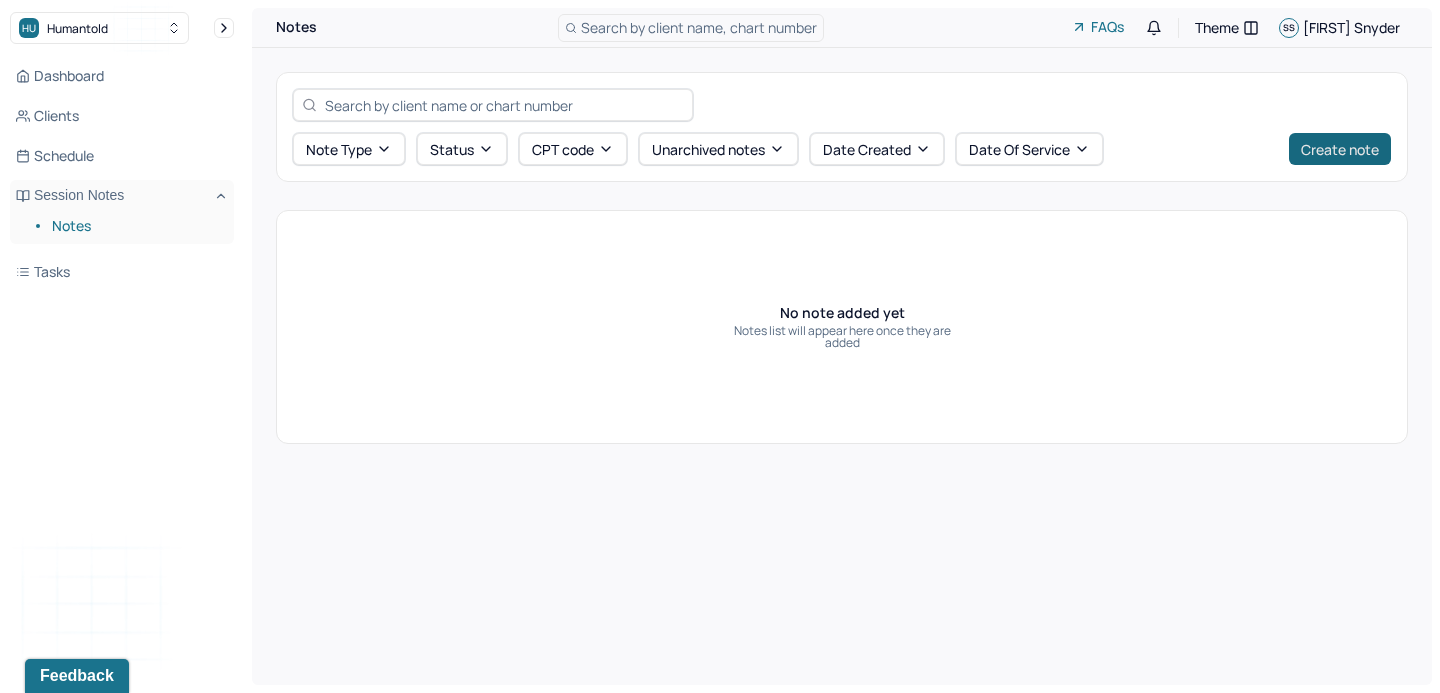 click on "Create note" at bounding box center [1340, 149] 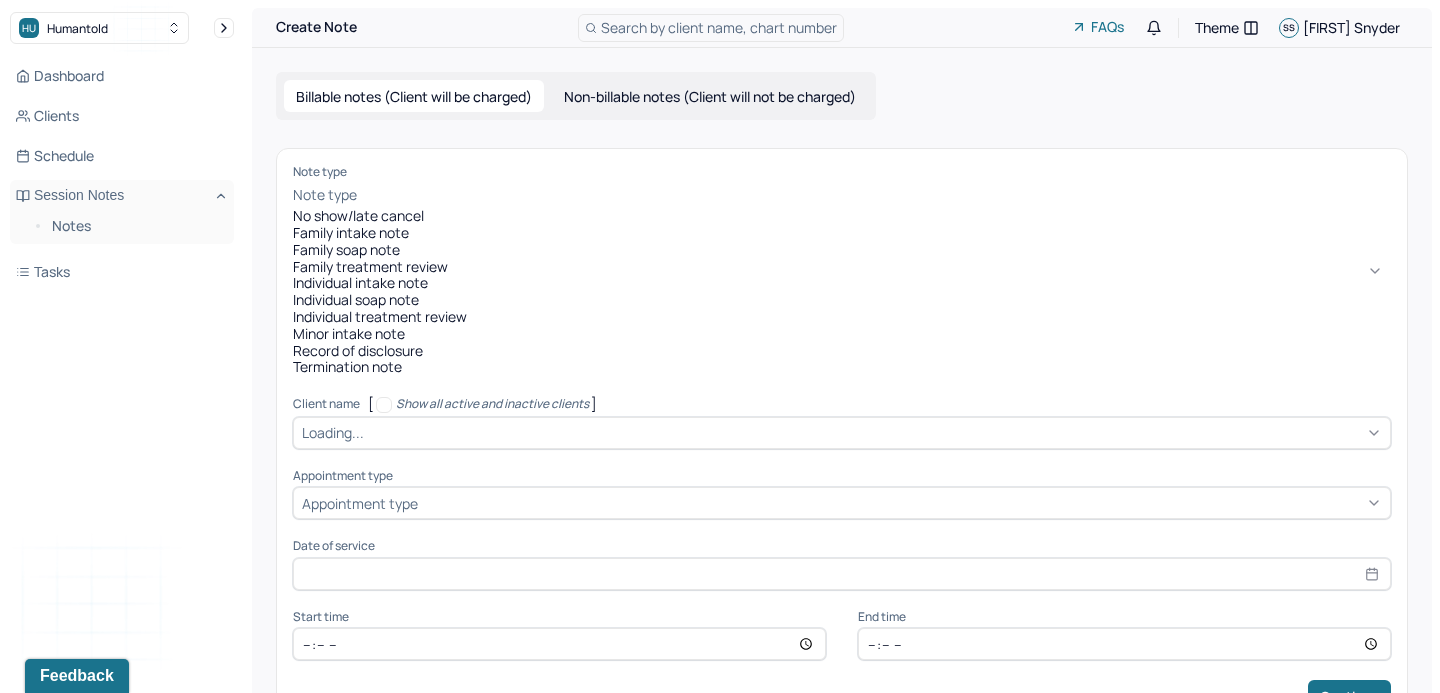 click at bounding box center [876, 195] 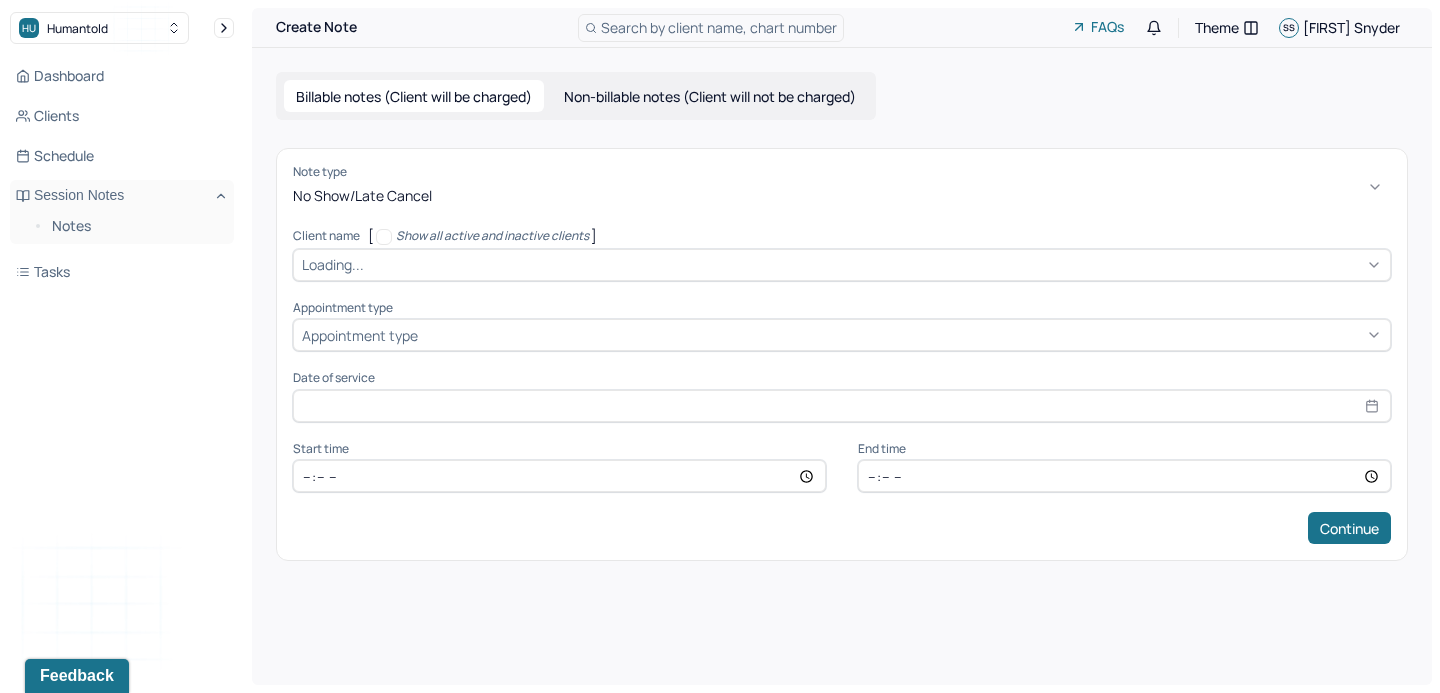 click at bounding box center [875, 264] 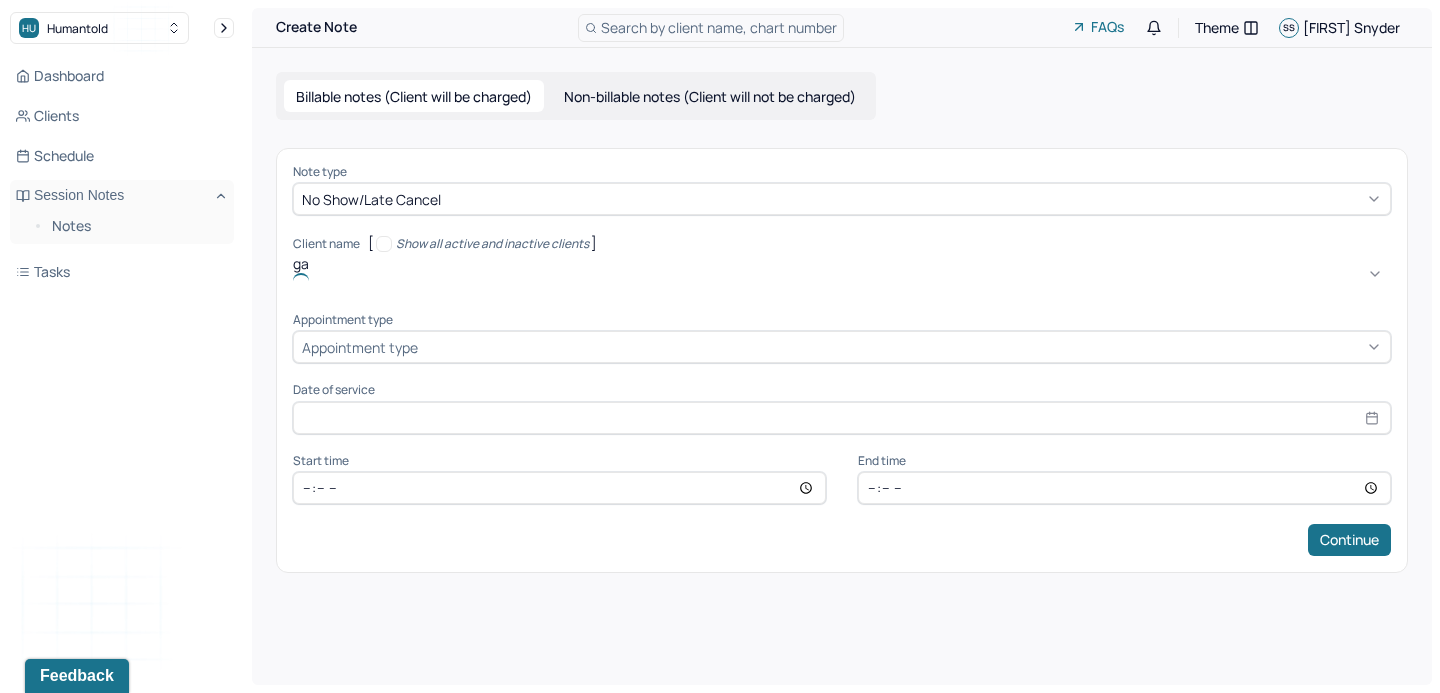 type on "gab" 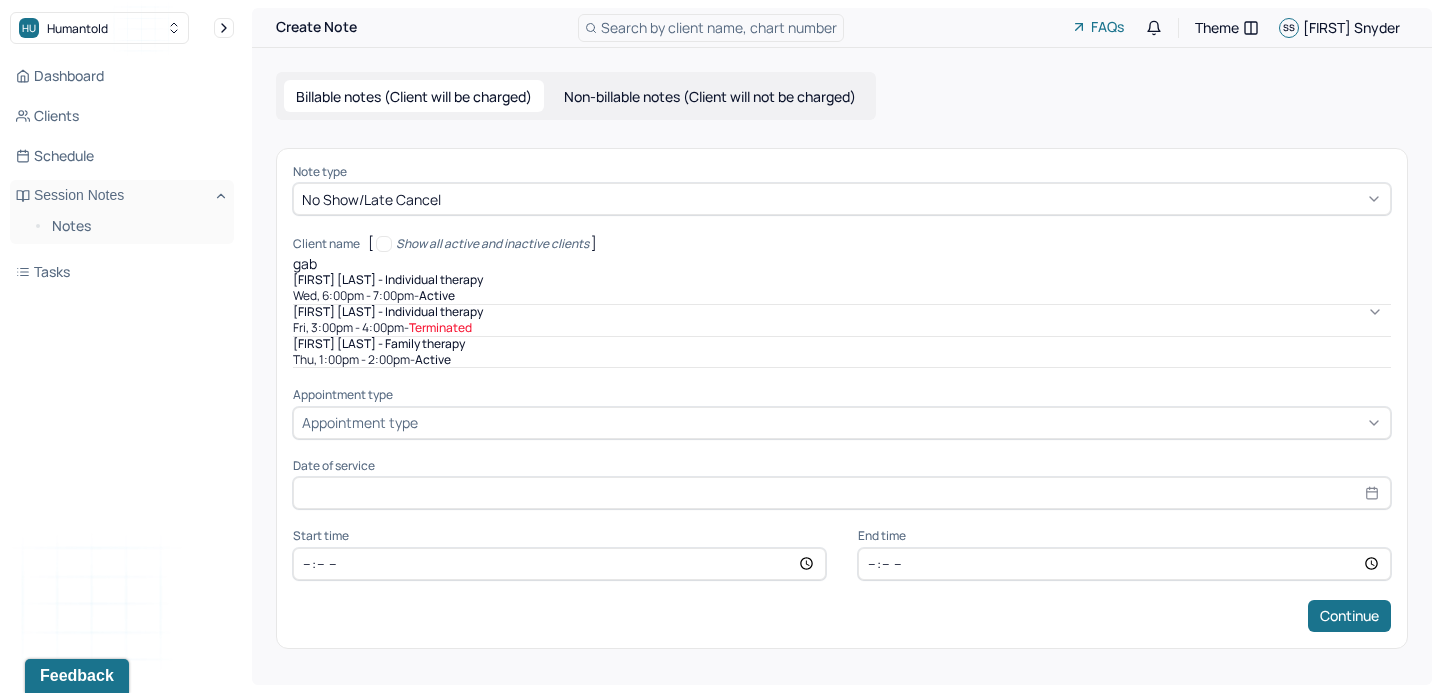 click on "active" at bounding box center [437, 296] 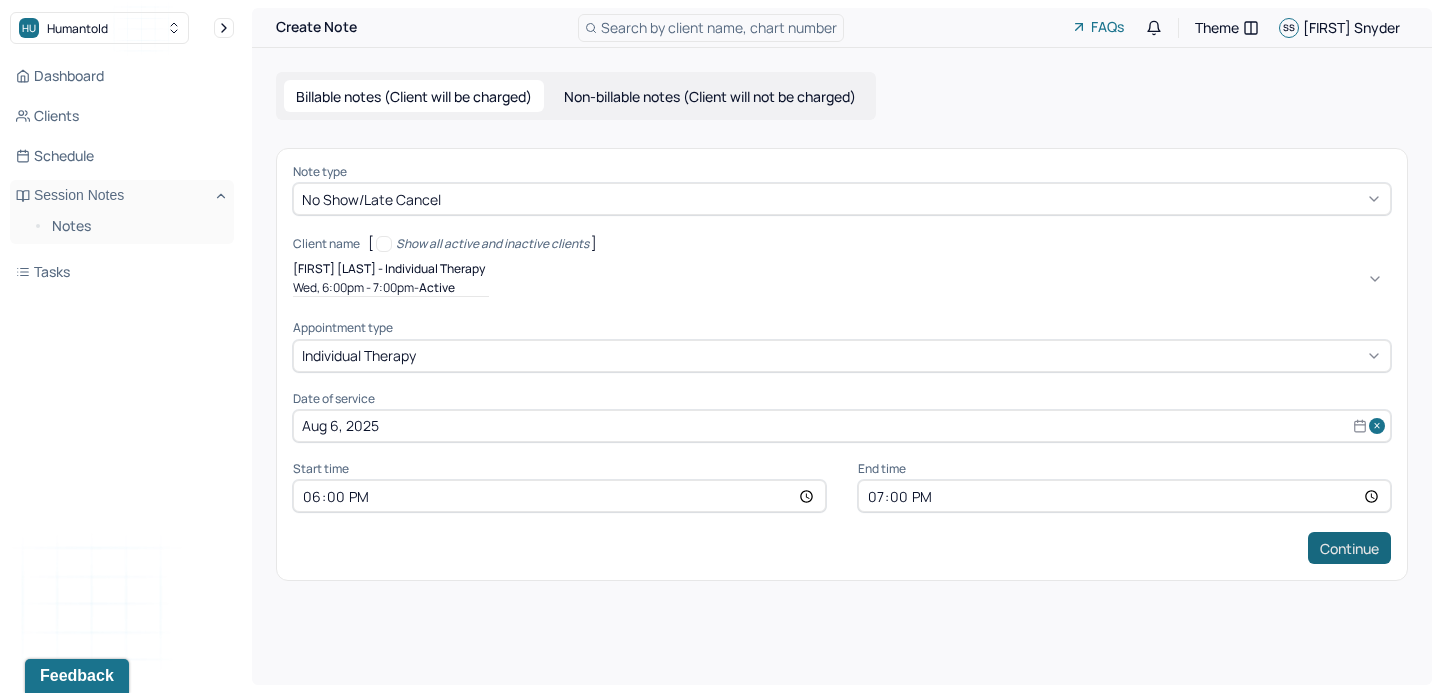 click on "Continue" at bounding box center (1349, 548) 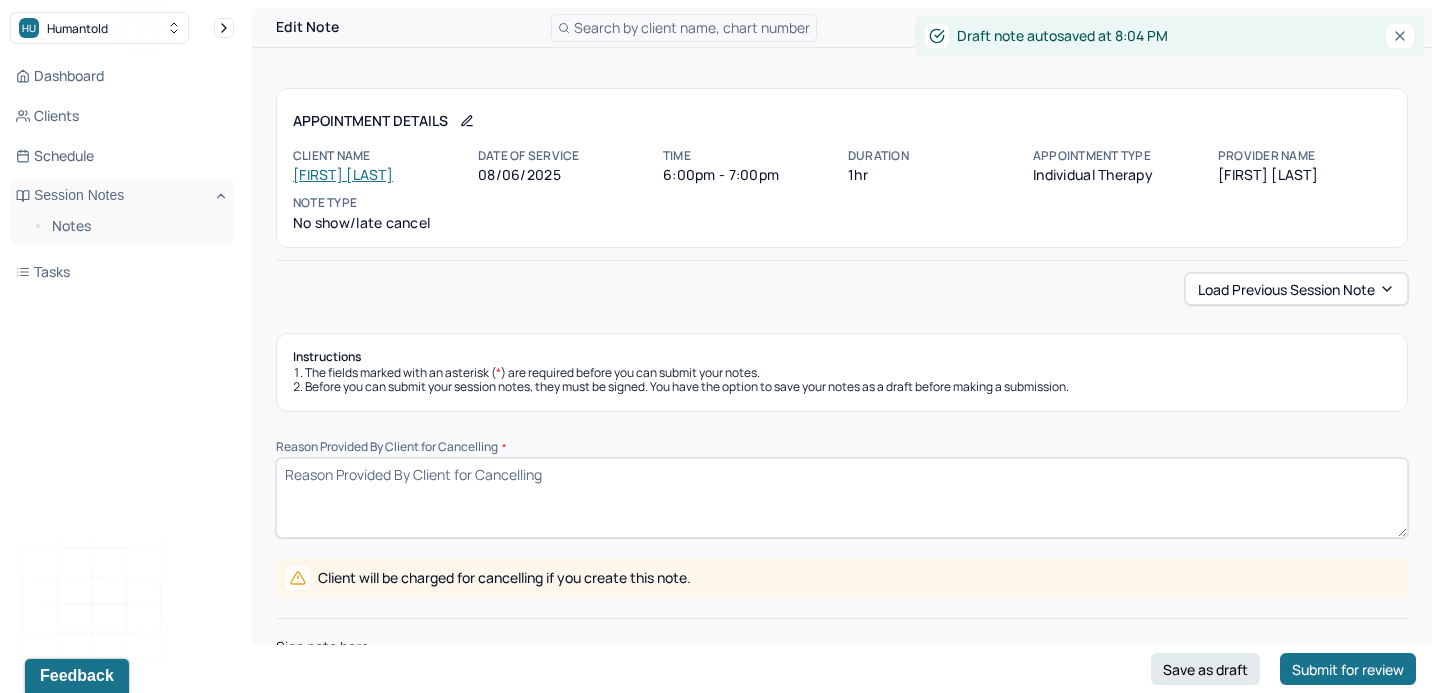 click on "Reason Provided By Client for Cancelling *" at bounding box center [842, 447] 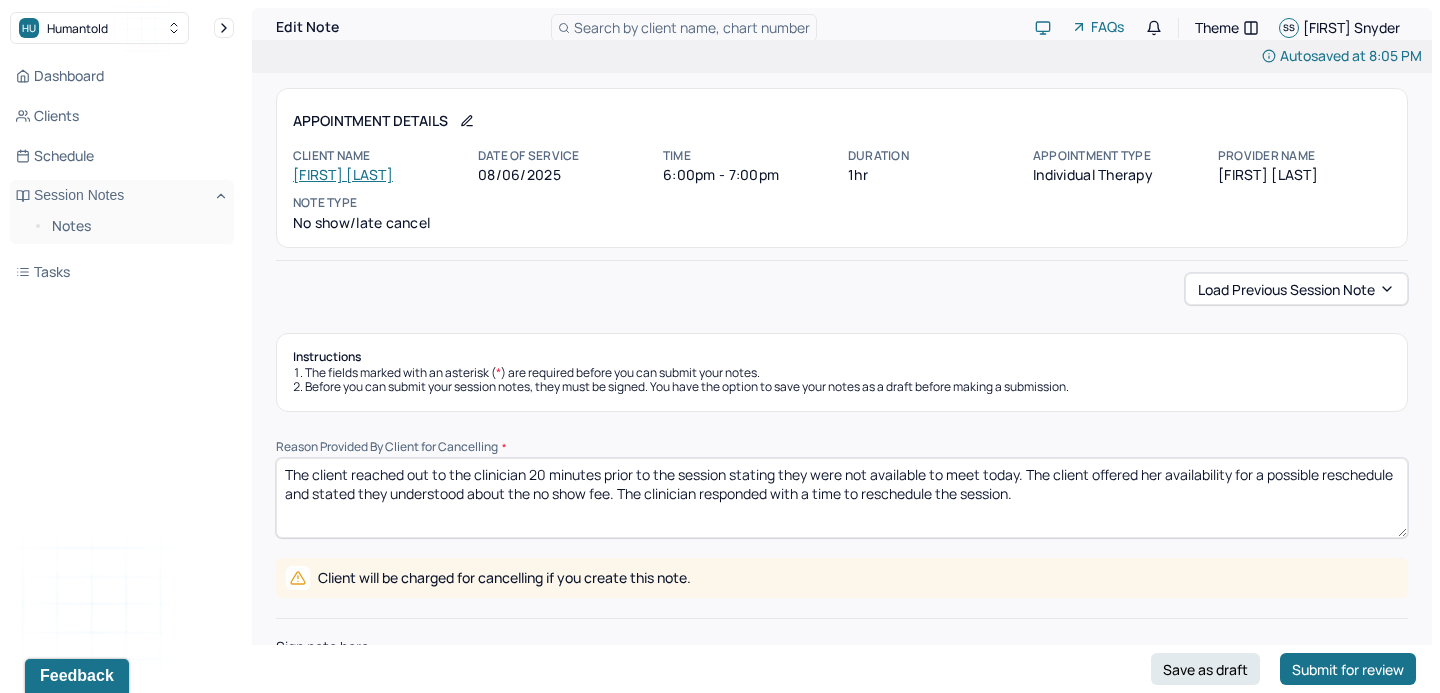 scroll, scrollTop: 99, scrollLeft: 0, axis: vertical 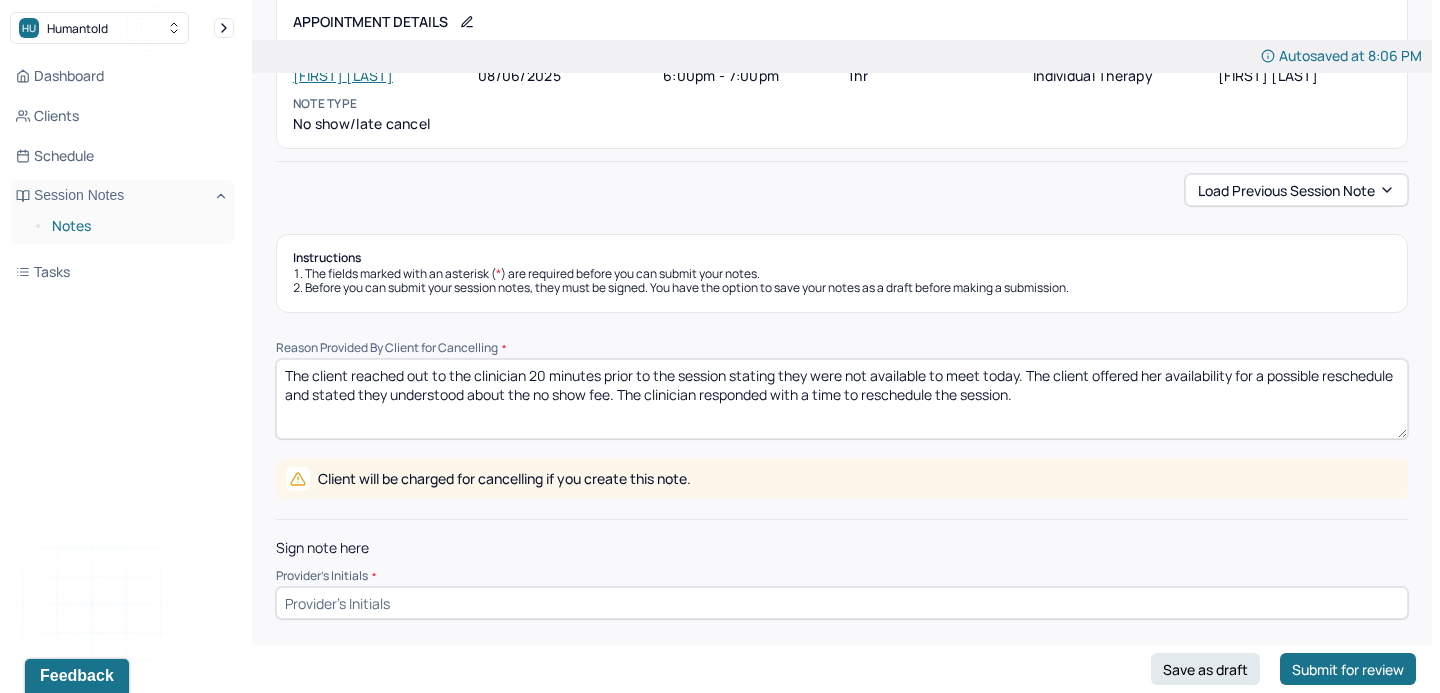 type on "The client reached out to the clinician 20 minutes prior to the session stating they were not available to meet today. The client offered her availability for a possible reschedule and stated they understood about the no show fee. The clinician responded with a time to reschedule the session." 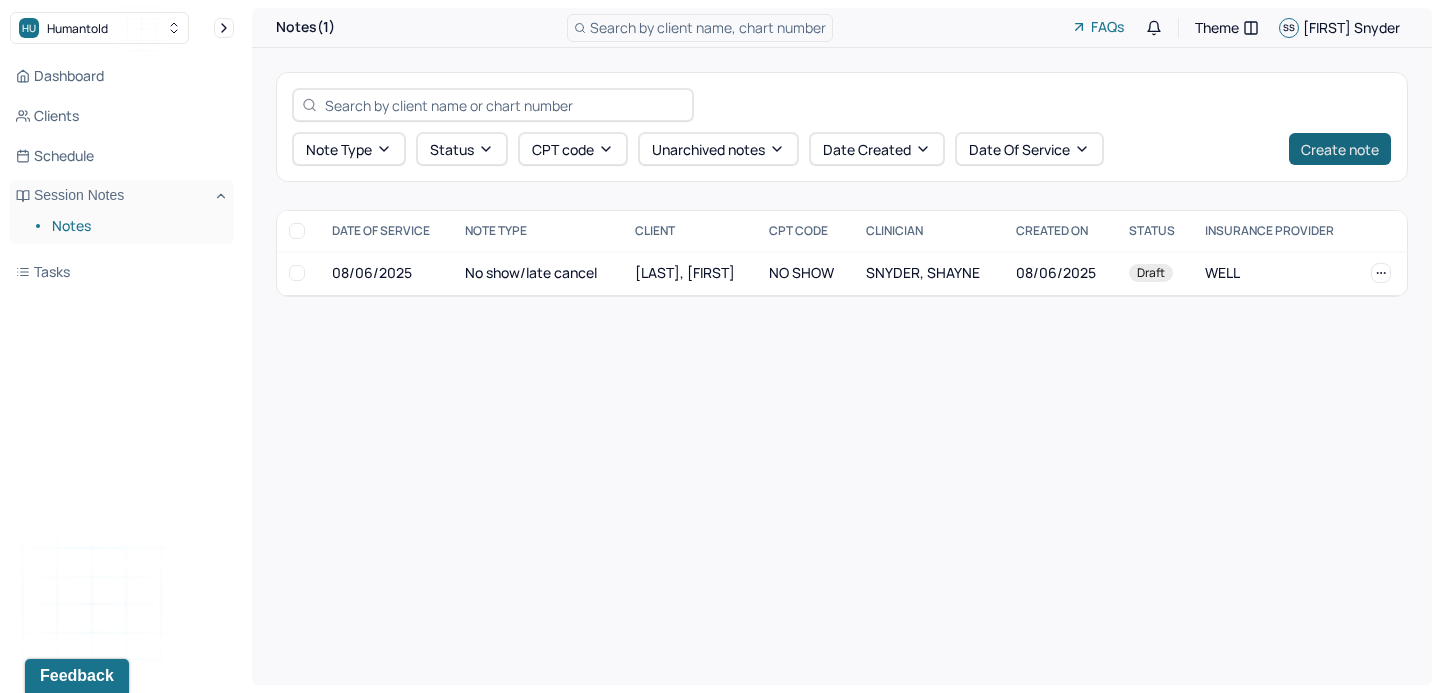 click on "Create note" at bounding box center [1340, 149] 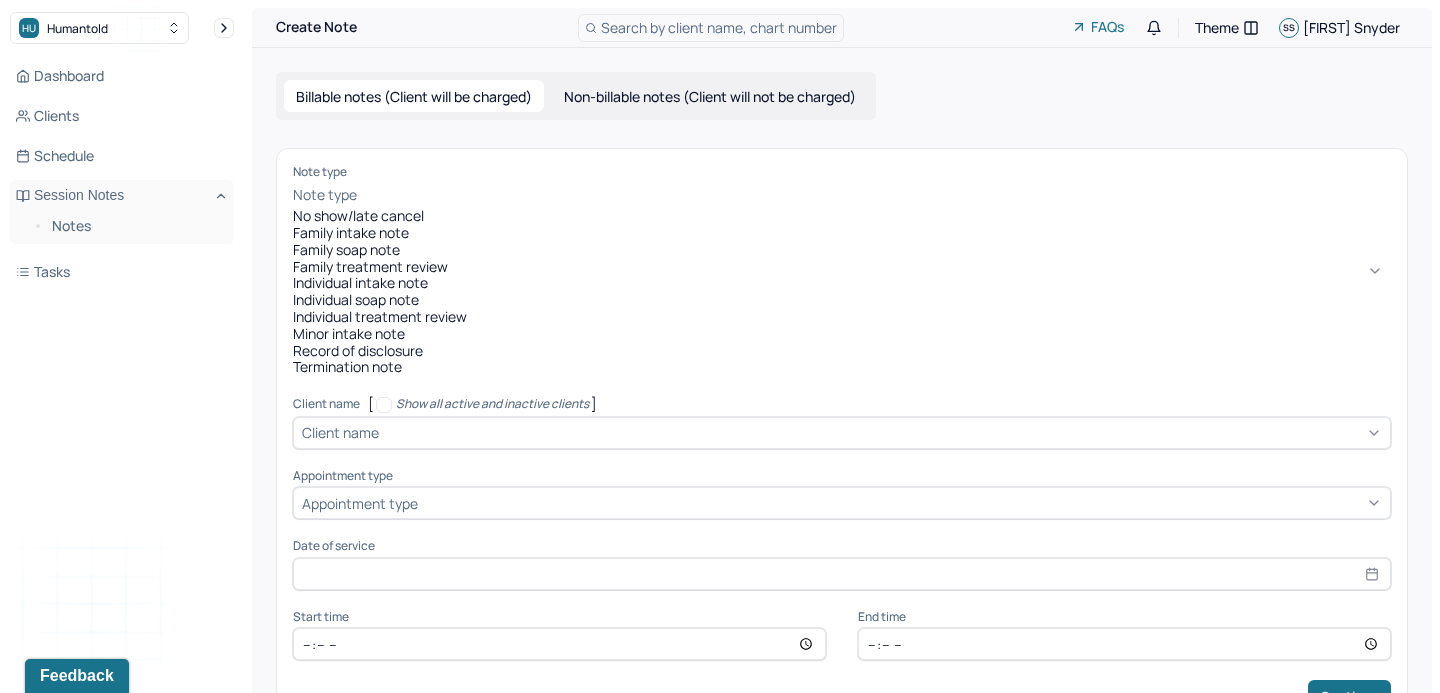 click at bounding box center [876, 195] 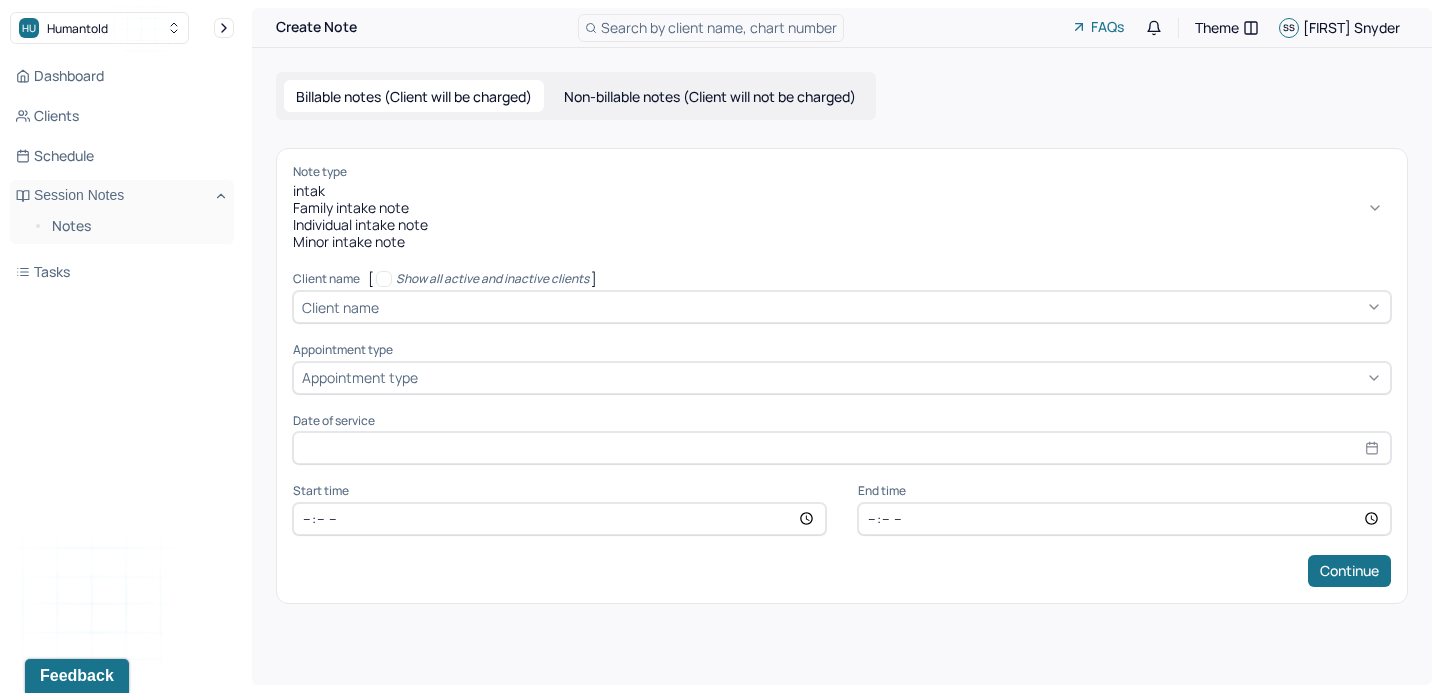type on "intake" 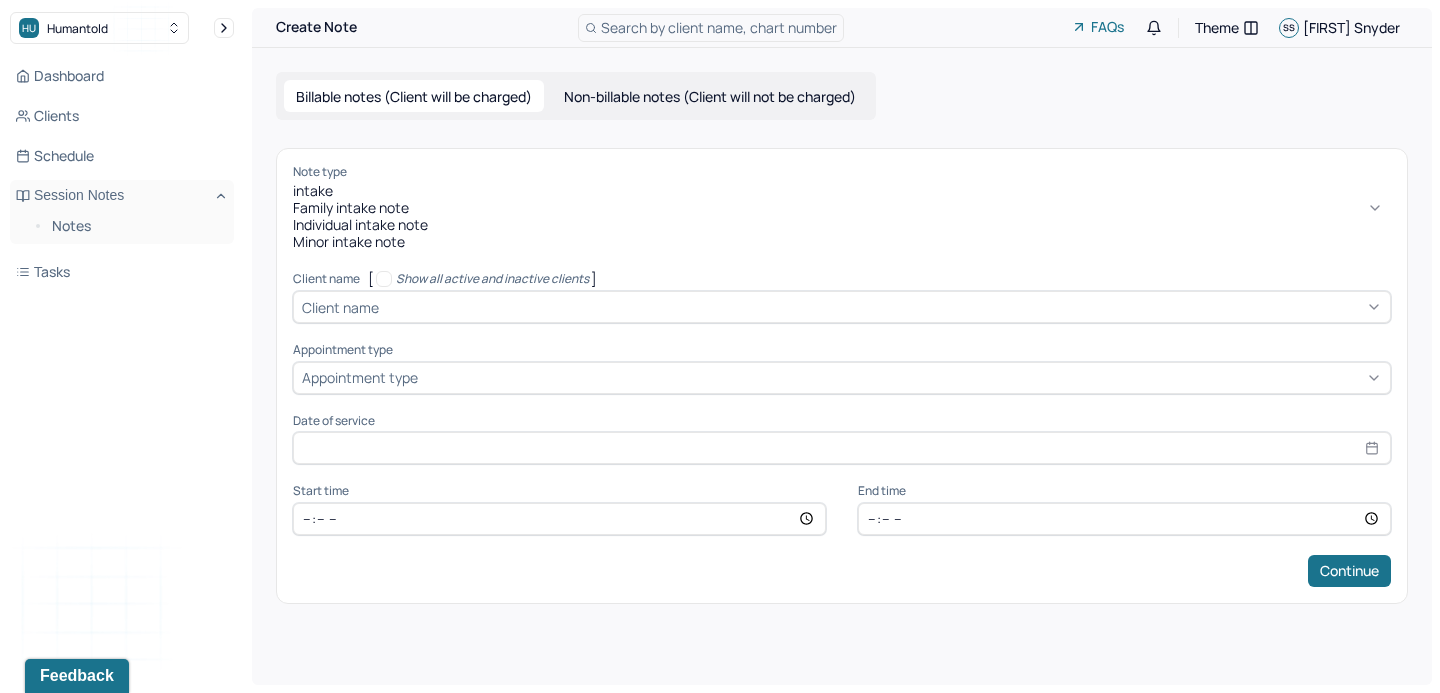 click on "Individual intake note" at bounding box center (842, 225) 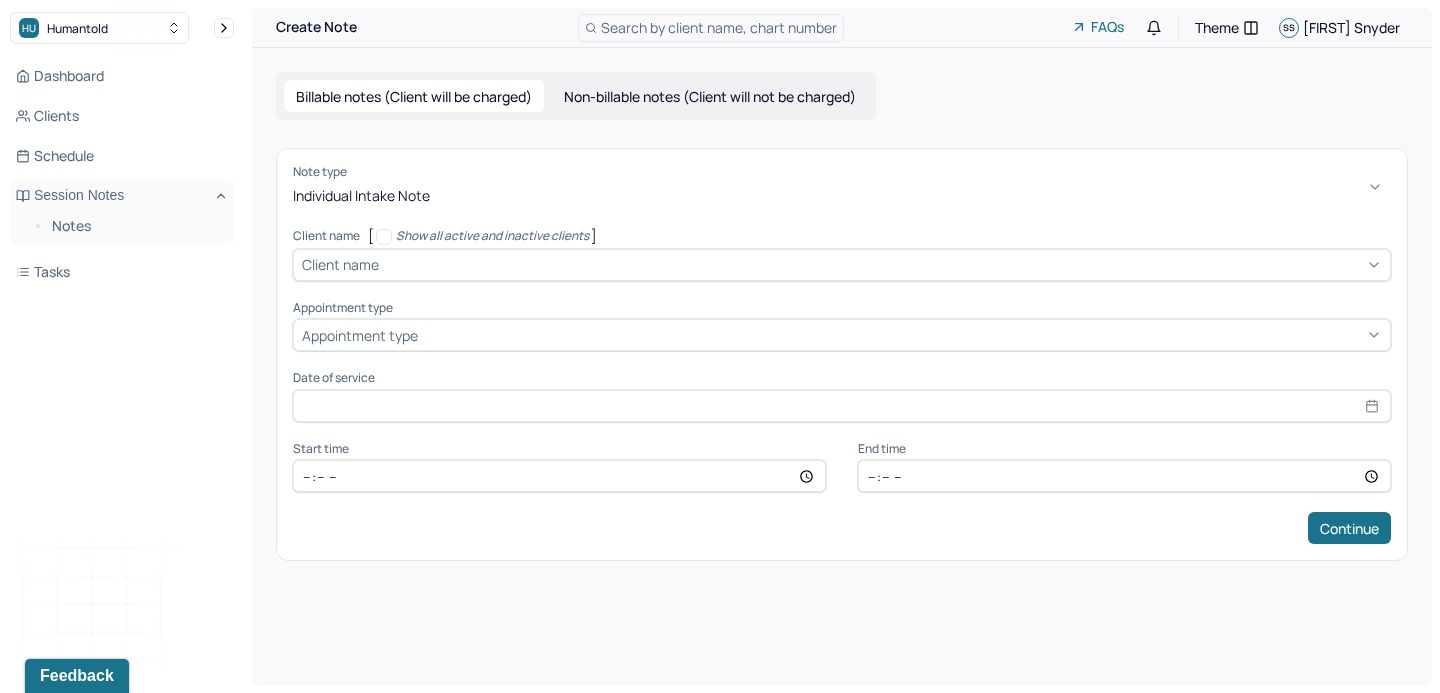 click at bounding box center (882, 264) 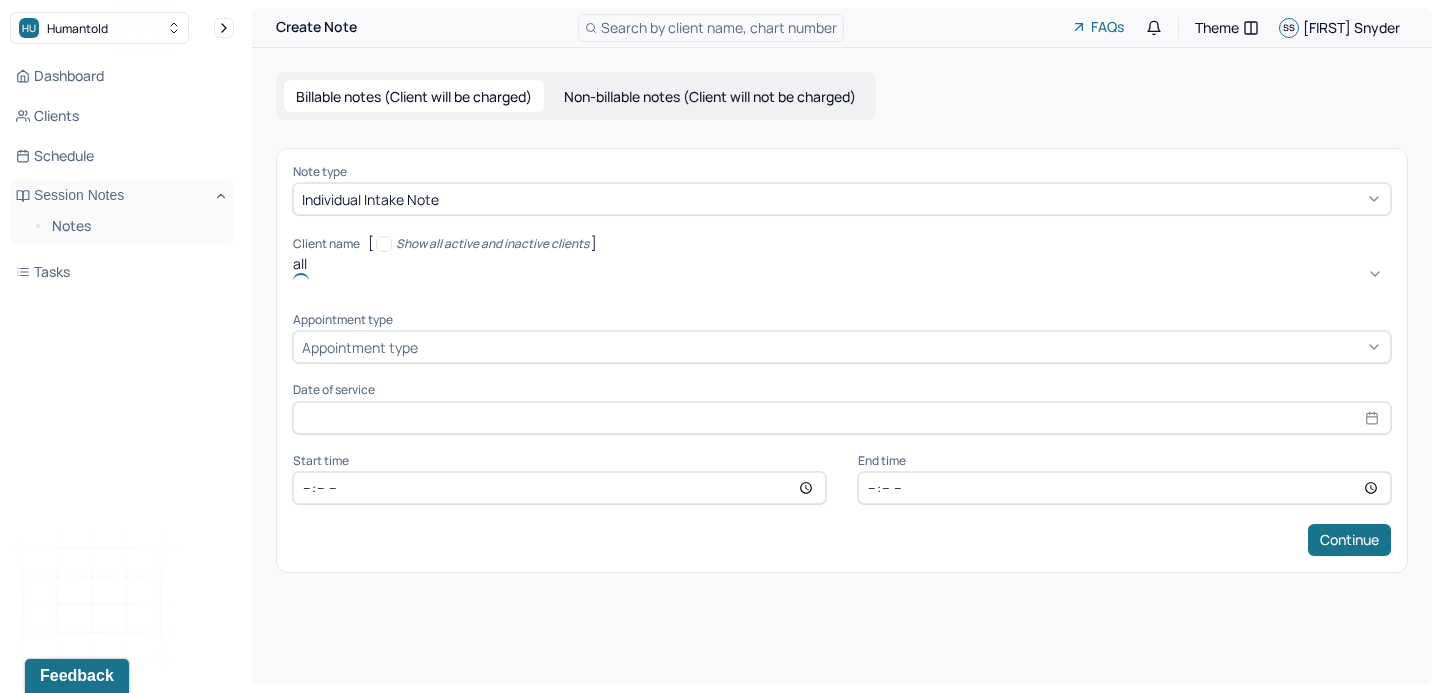type on "ally" 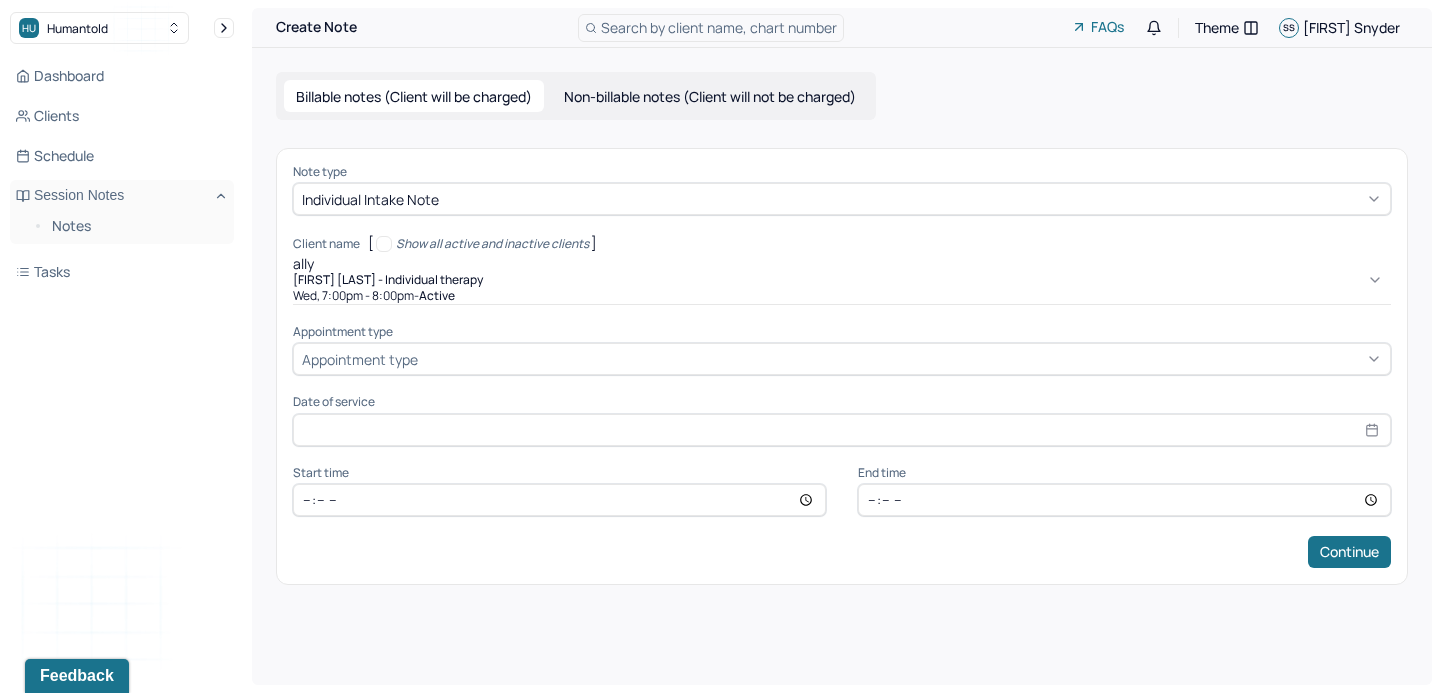 click on "[FIRST] [LAST] - Individual therapy" at bounding box center [388, 280] 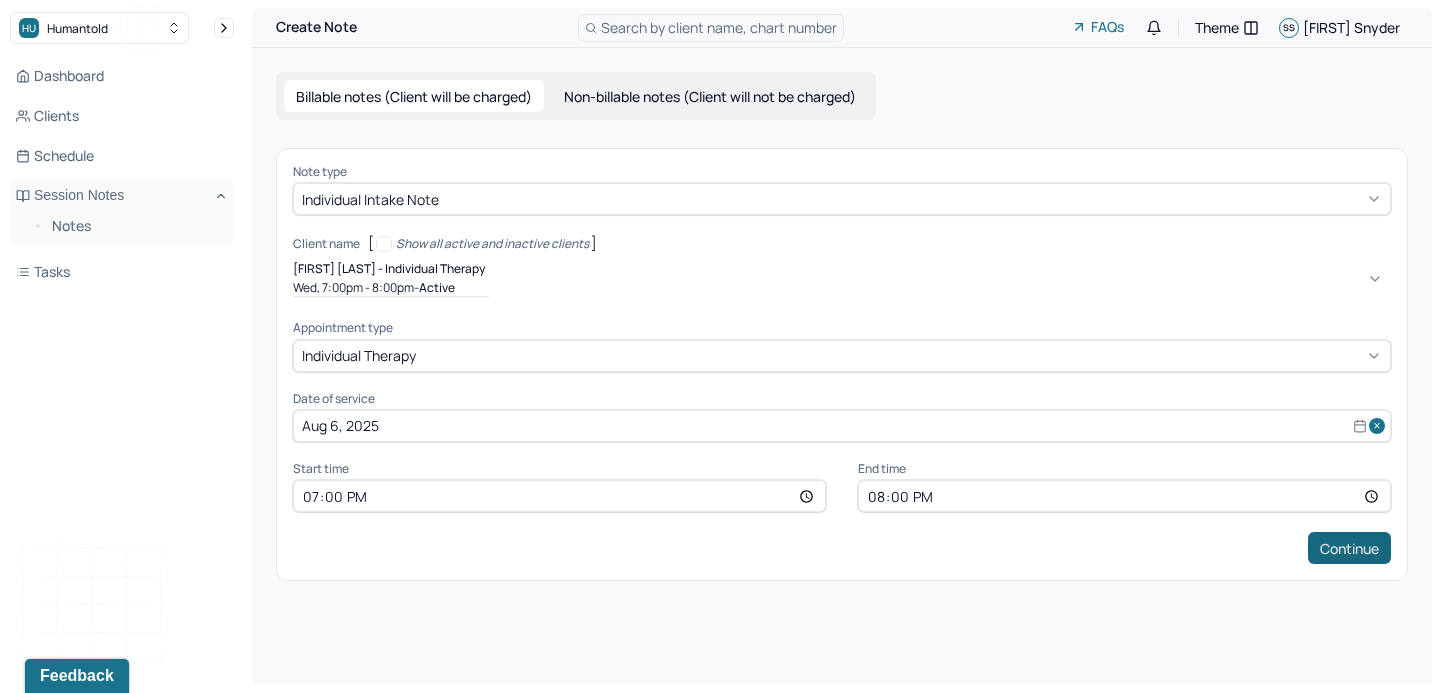click on "Continue" at bounding box center (1349, 548) 